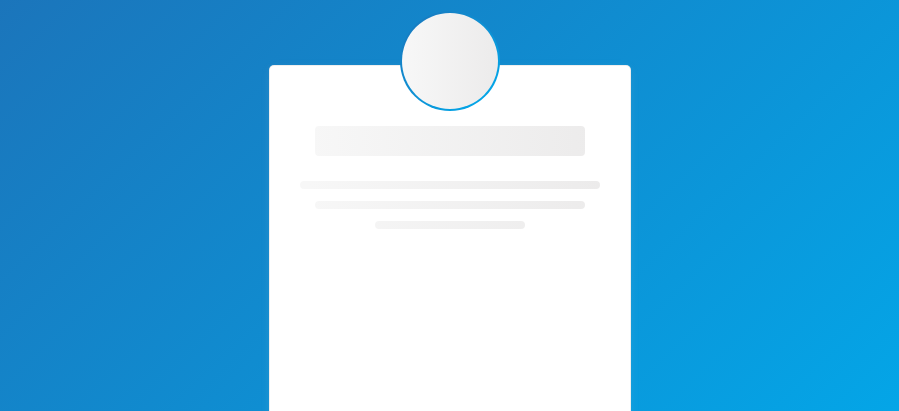 scroll, scrollTop: 0, scrollLeft: 0, axis: both 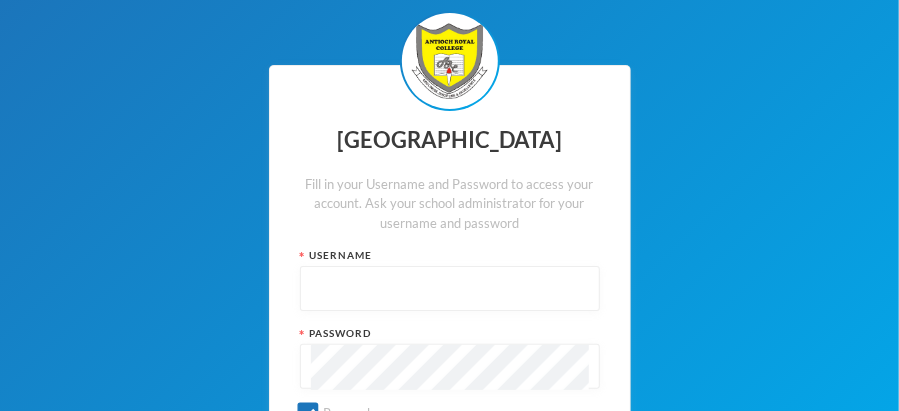 click at bounding box center (450, 289) 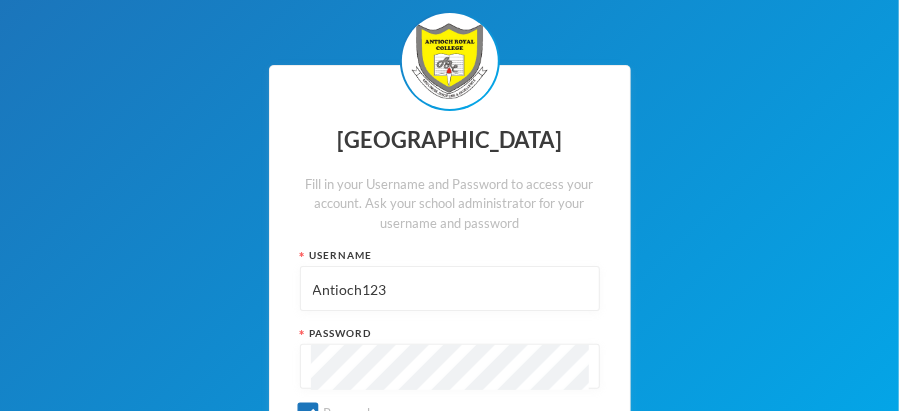 click on "Password" at bounding box center (450, 333) 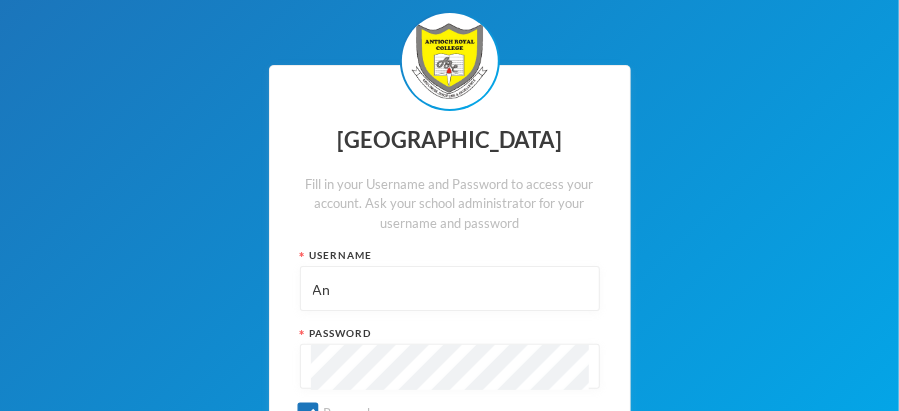 type on "A" 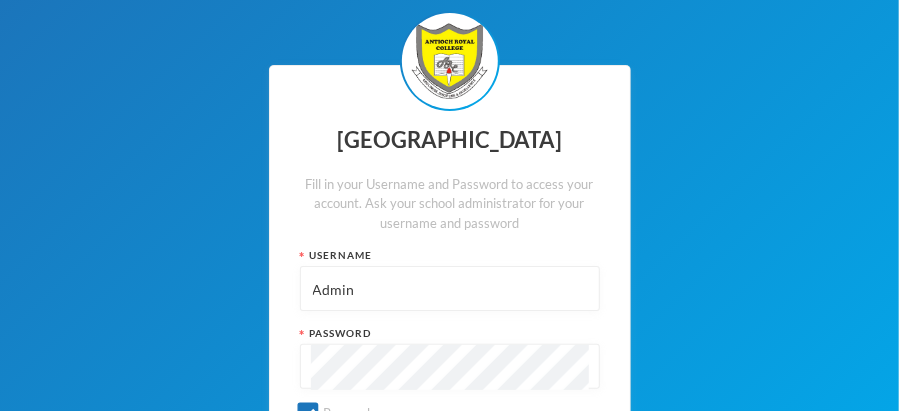 click at bounding box center (450, 366) 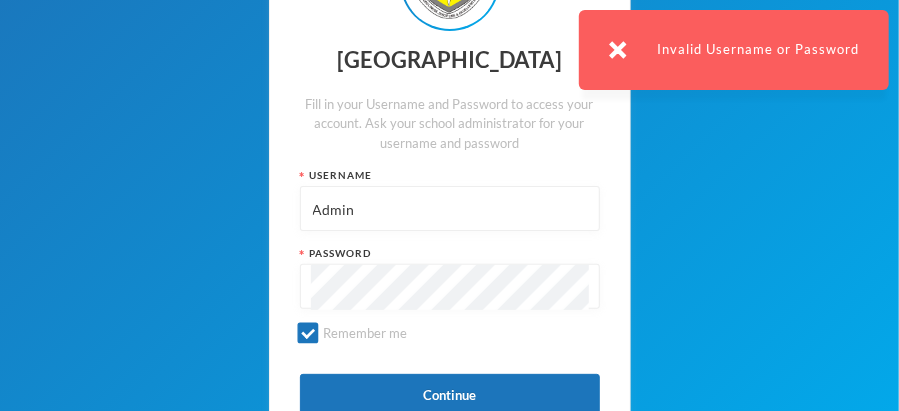 scroll, scrollTop: 81, scrollLeft: 0, axis: vertical 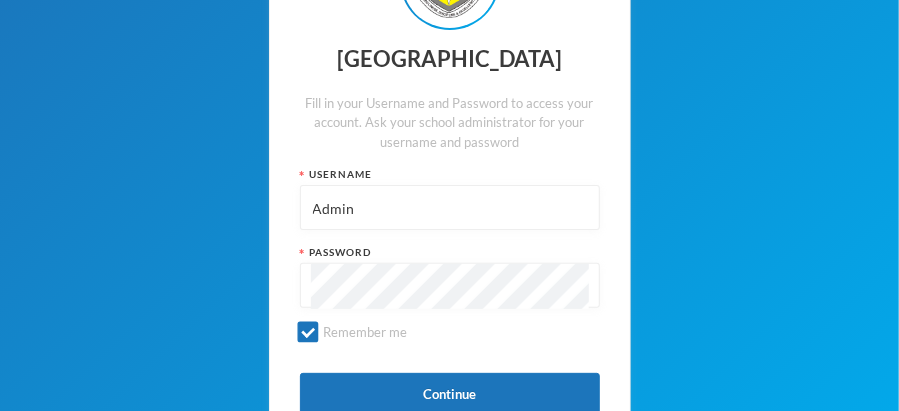 click on "Admin" at bounding box center (450, 208) 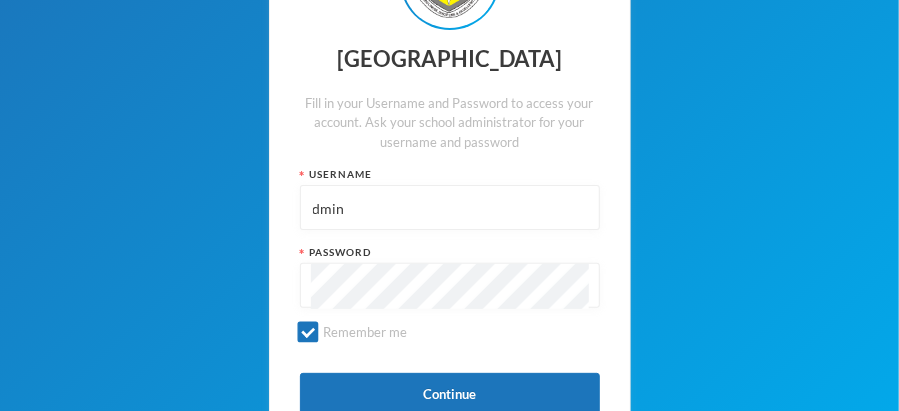 type on "Admin" 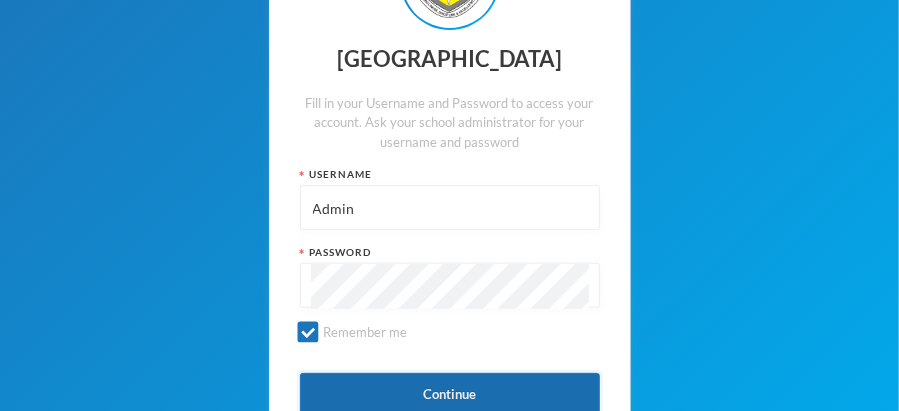 click on "Continue" at bounding box center [450, 395] 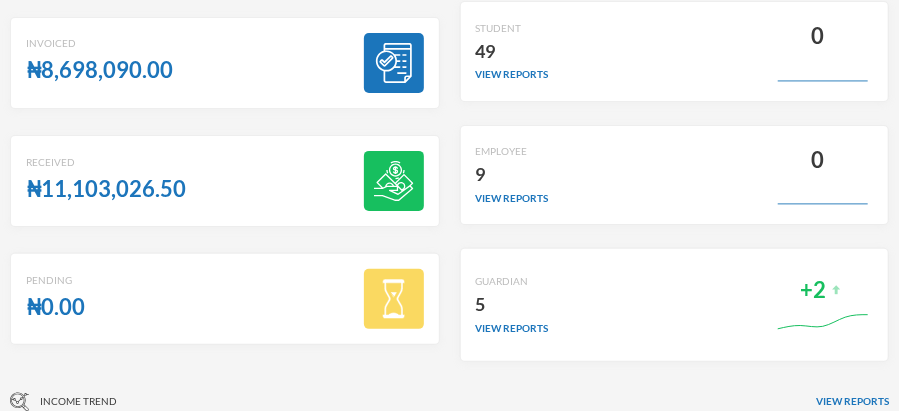 scroll, scrollTop: 0, scrollLeft: 0, axis: both 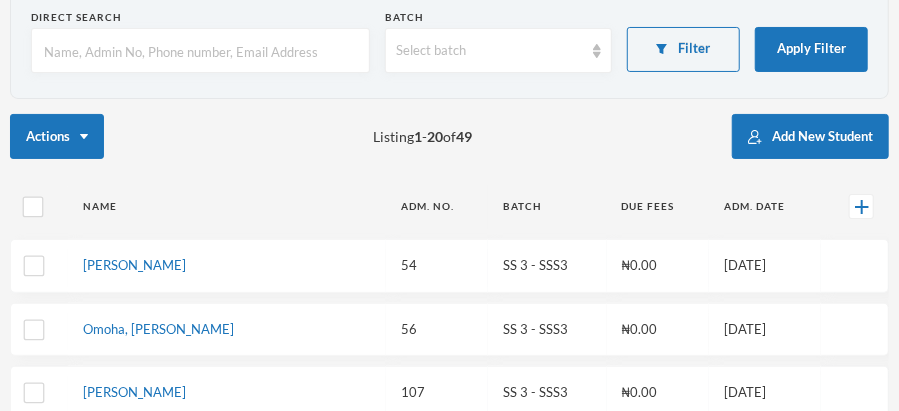 click at bounding box center [200, 51] 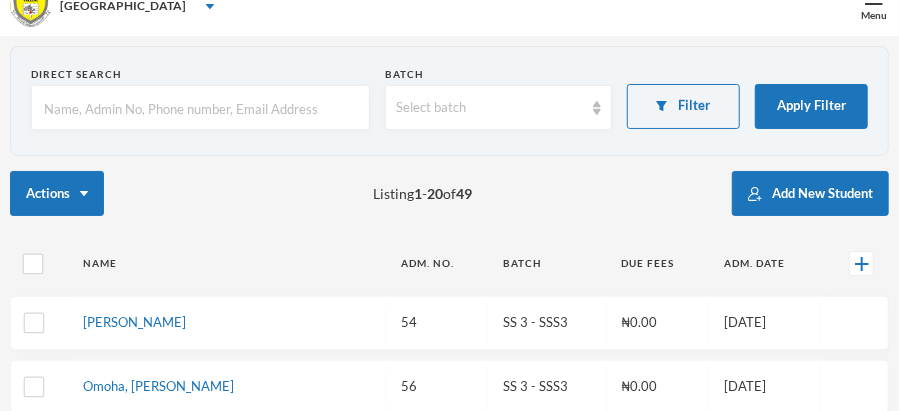 scroll, scrollTop: 0, scrollLeft: 0, axis: both 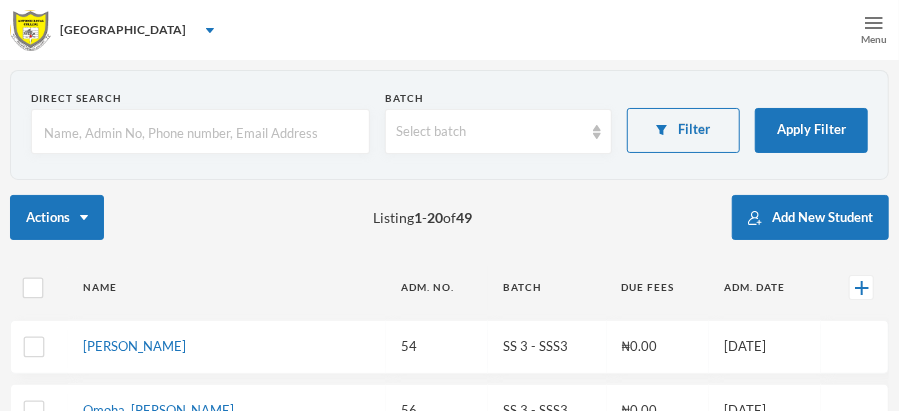 click at bounding box center (874, 23) 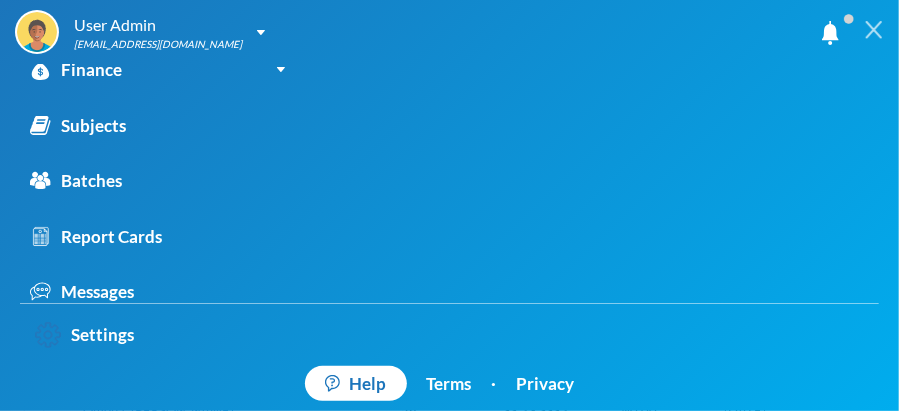 scroll, scrollTop: 244, scrollLeft: 0, axis: vertical 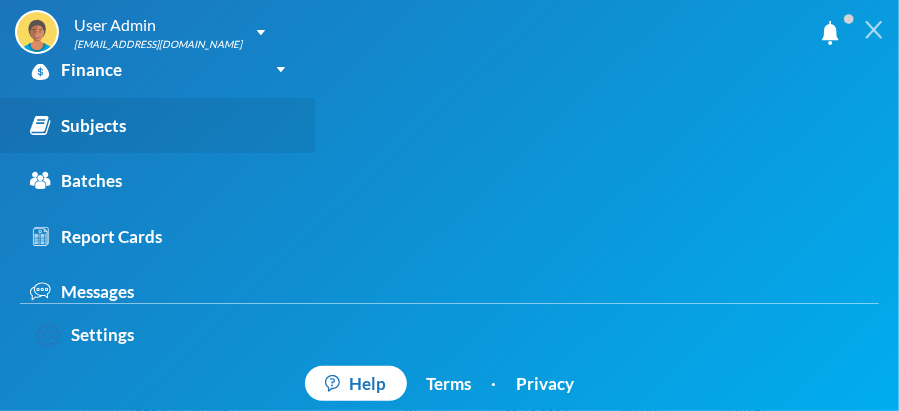 click on "Subjects" at bounding box center (78, 126) 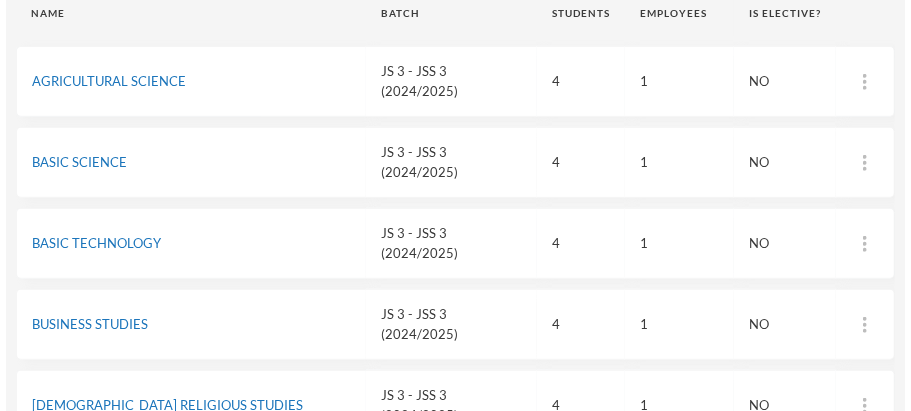 scroll, scrollTop: 280, scrollLeft: 0, axis: vertical 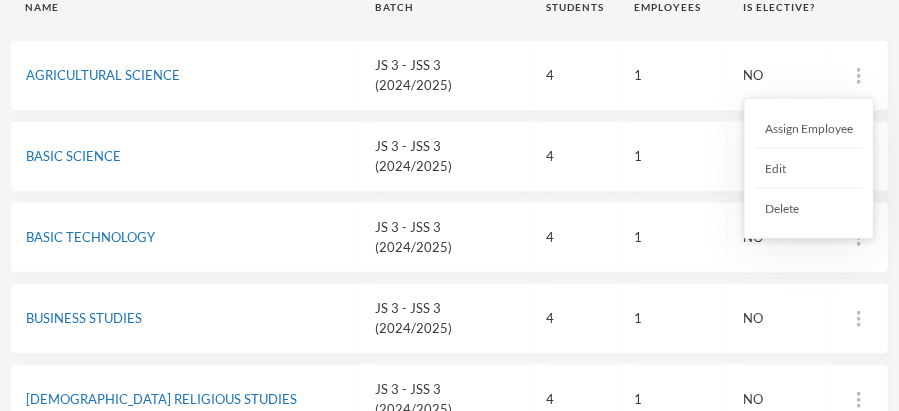 click on "Assign Employee" at bounding box center (809, 129) 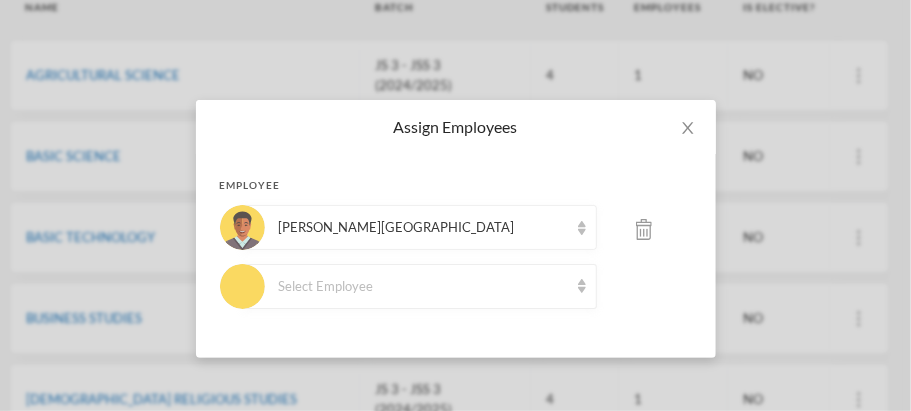 click on "Assign Employees Employee [PERSON_NAME][GEOGRAPHIC_DATA]  Select Employee" at bounding box center (455, 205) 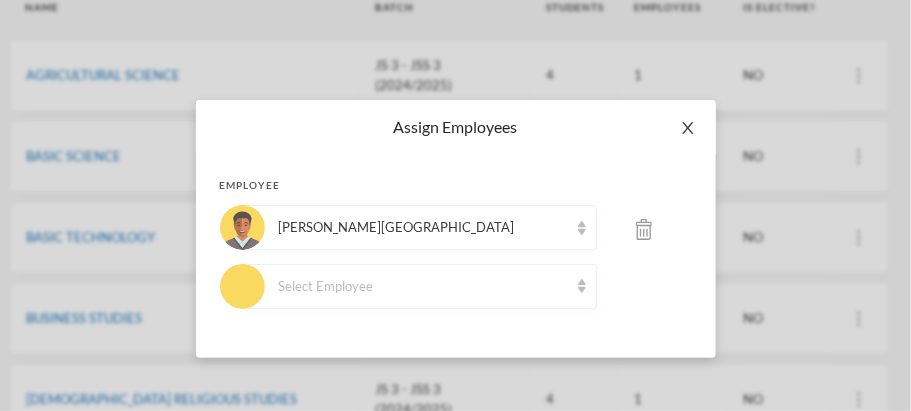 click 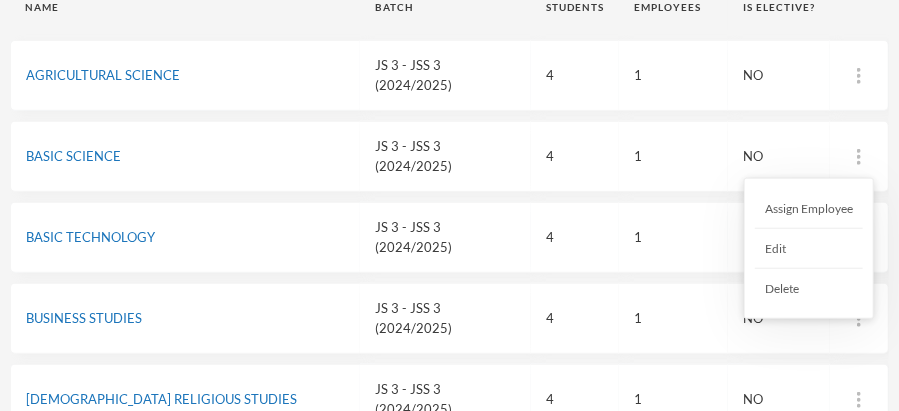 click on "Assign Employee" at bounding box center (809, 209) 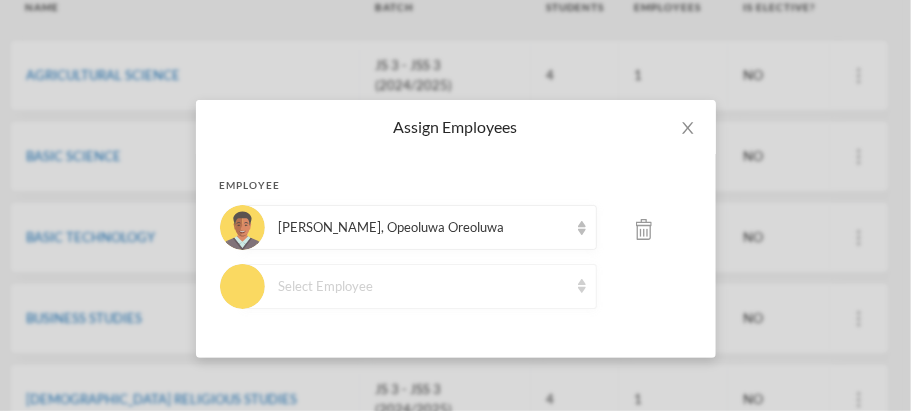 click on "Select Employee" at bounding box center [423, 287] 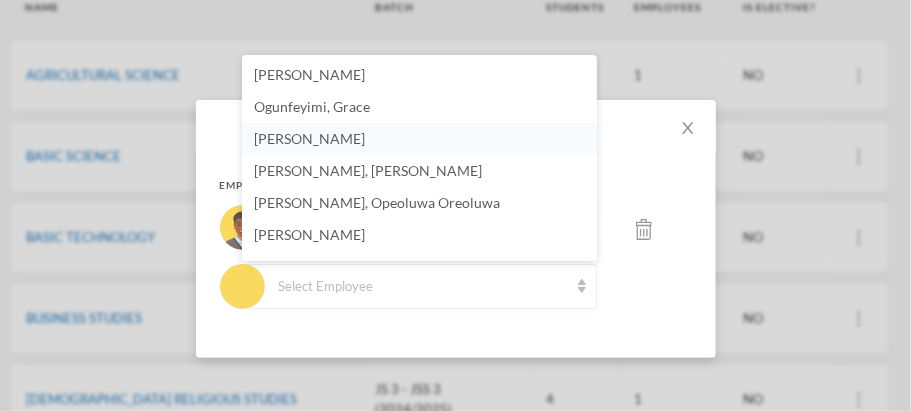 scroll, scrollTop: 23, scrollLeft: 0, axis: vertical 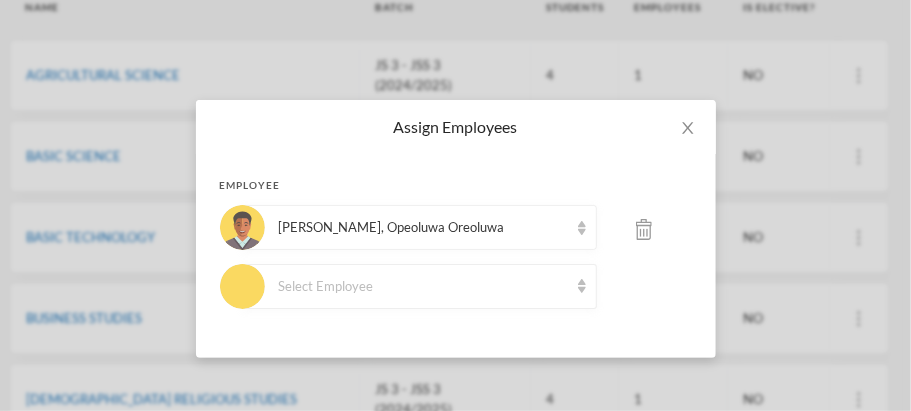 click on "Assign Employees Employee [PERSON_NAME], Opeoluwa Oreoluwa Select Employee" at bounding box center [455, 205] 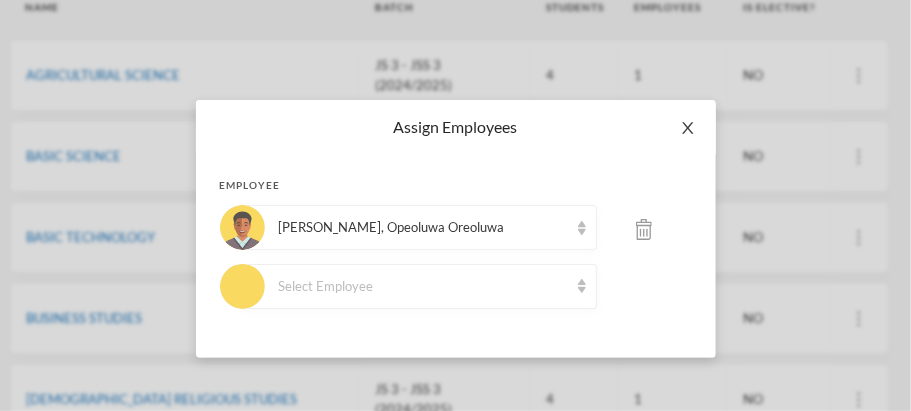 click 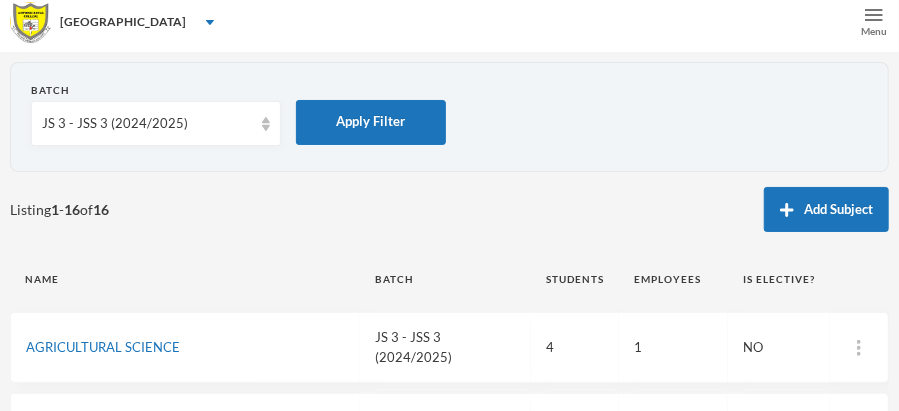 scroll, scrollTop: 0, scrollLeft: 0, axis: both 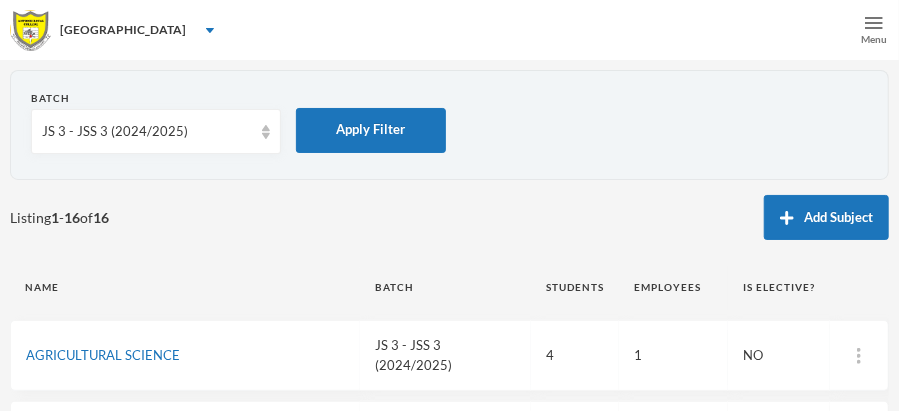 click at bounding box center [874, 23] 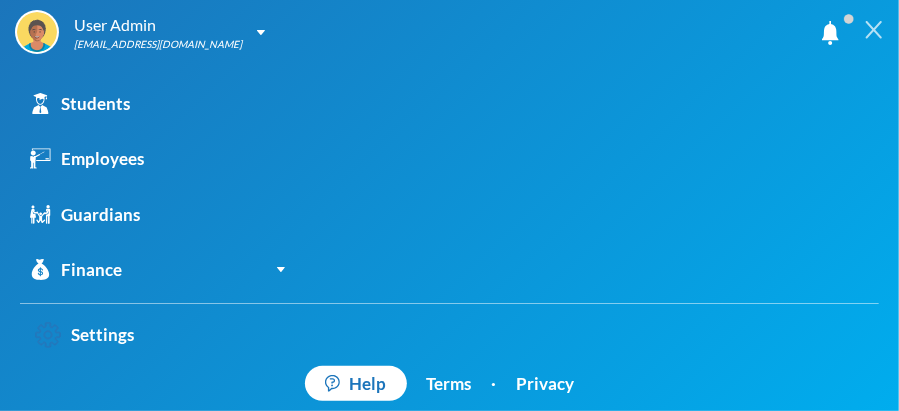 scroll, scrollTop: 0, scrollLeft: 0, axis: both 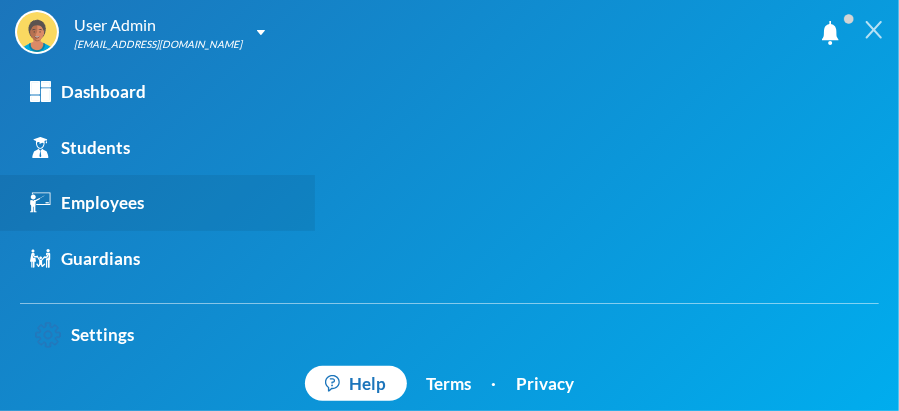 click on "Employees" at bounding box center [87, 203] 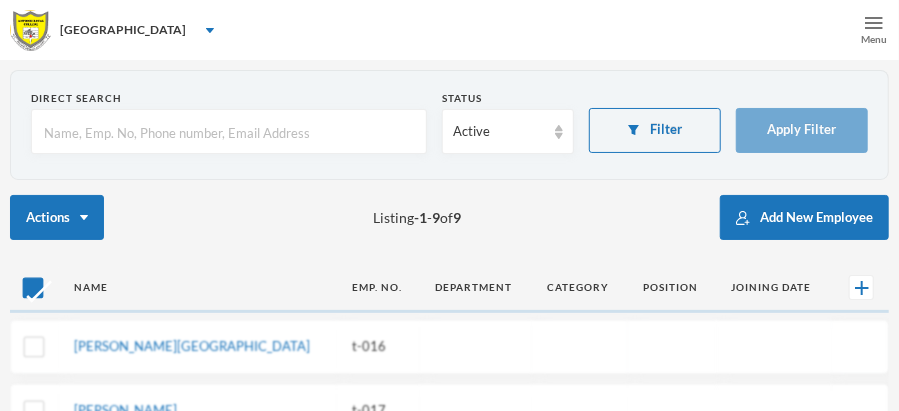 checkbox on "false" 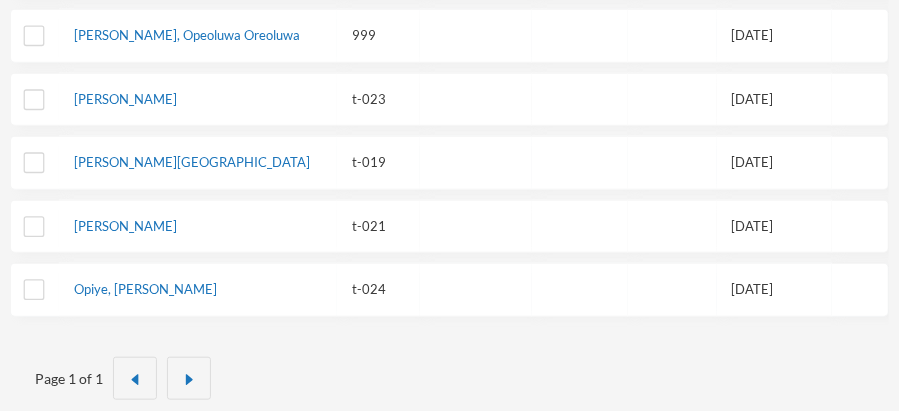 scroll, scrollTop: 572, scrollLeft: 0, axis: vertical 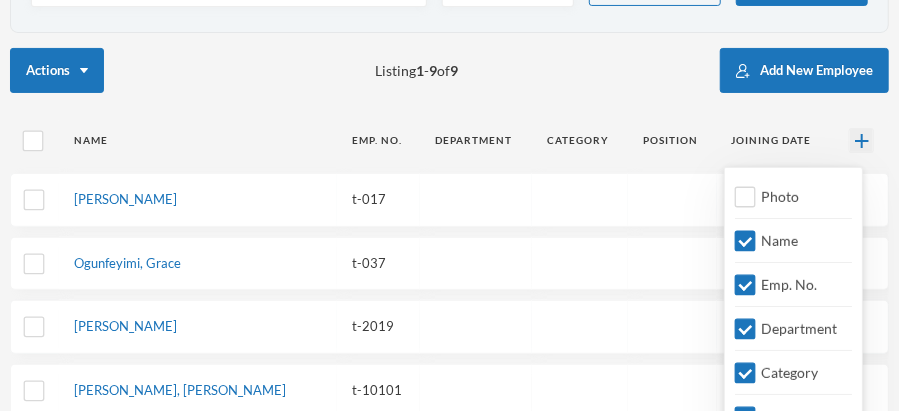 click at bounding box center [862, 141] 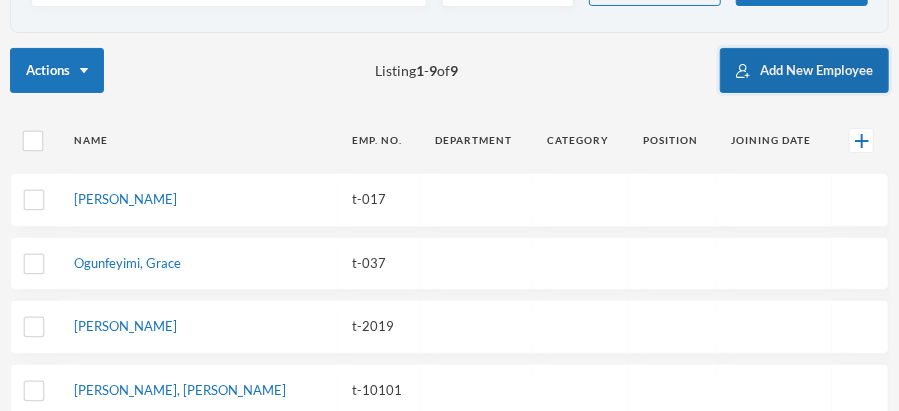 click on "Add New Employee" at bounding box center (804, 70) 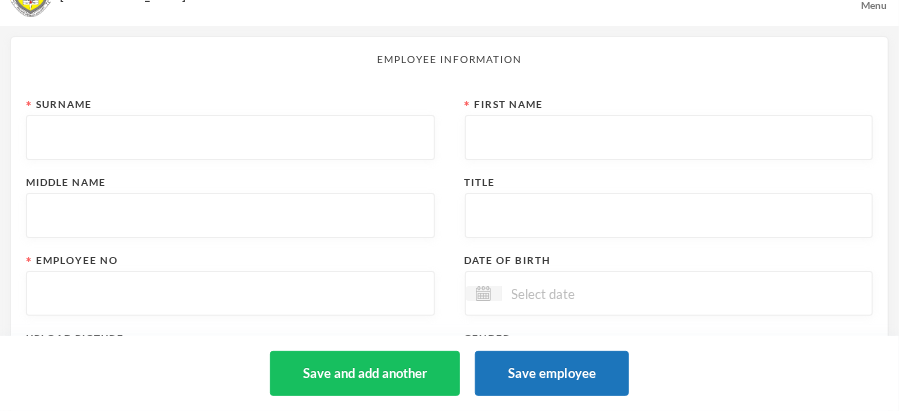 scroll, scrollTop: 0, scrollLeft: 0, axis: both 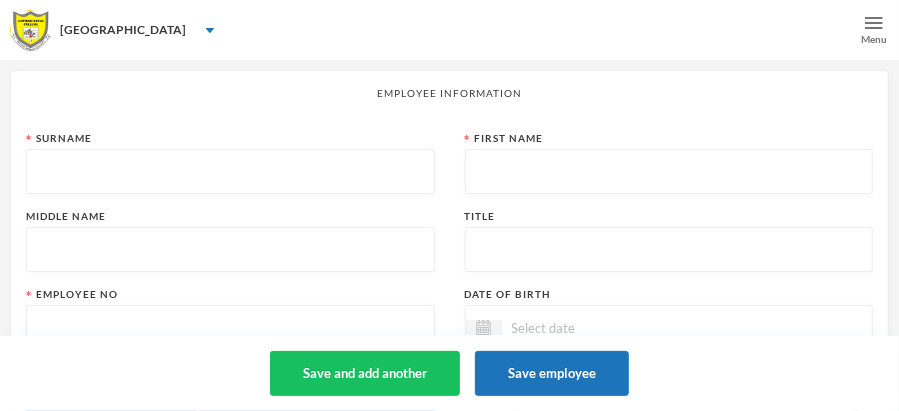 click at bounding box center [230, 172] 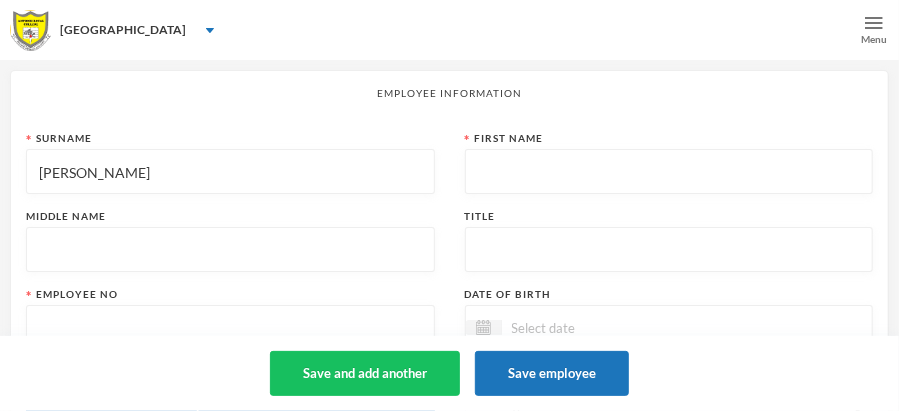 type on "[PERSON_NAME]" 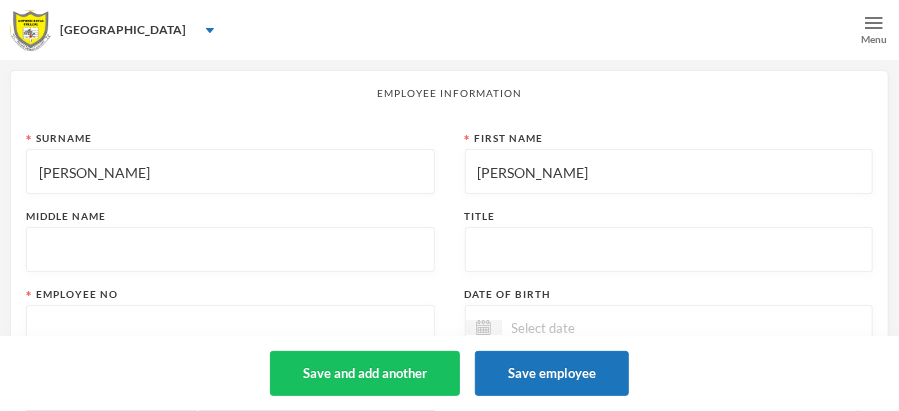 type on "[PERSON_NAME]" 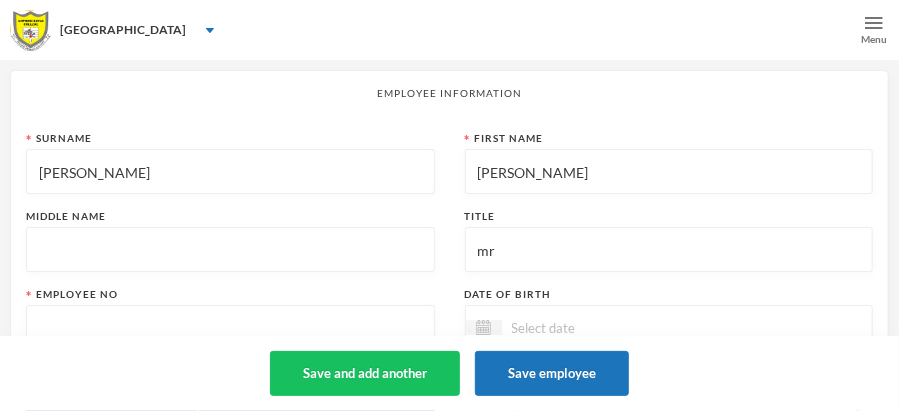 type on "mr" 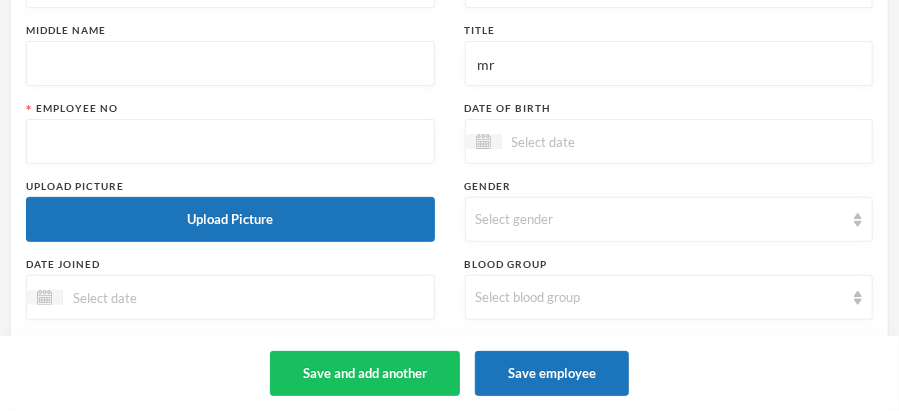 scroll, scrollTop: 196, scrollLeft: 0, axis: vertical 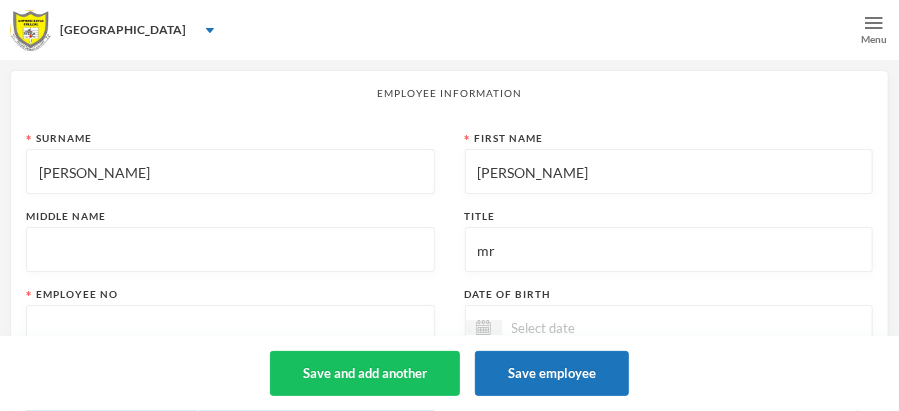 click at bounding box center (874, 23) 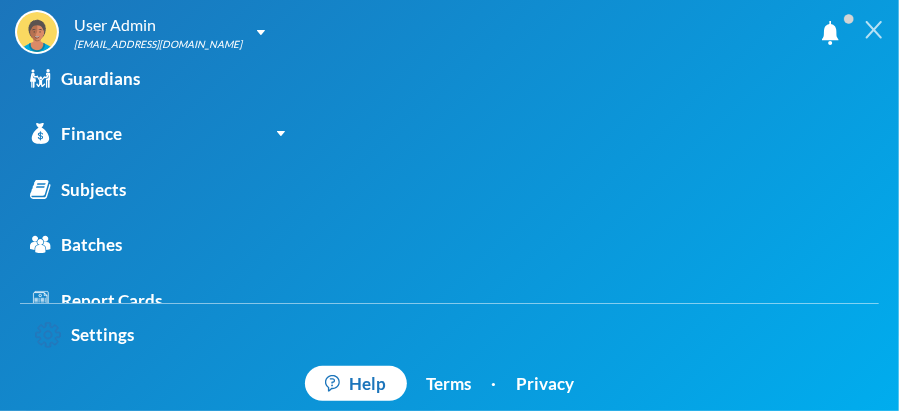 scroll, scrollTop: 200, scrollLeft: 0, axis: vertical 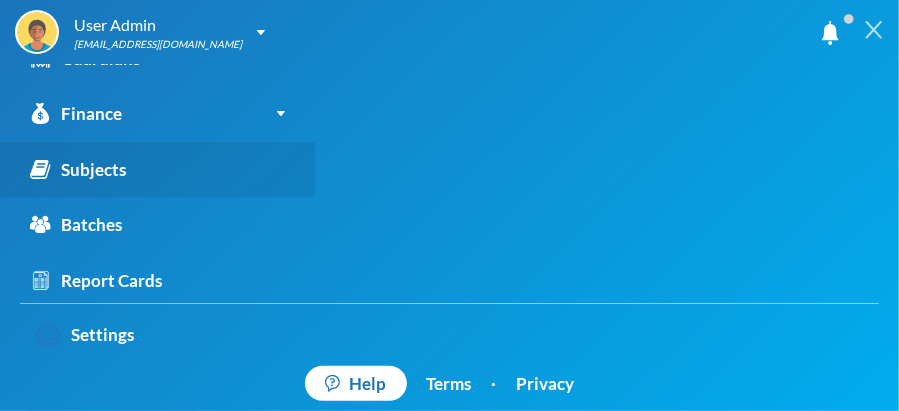 click on "Subjects" at bounding box center (78, 170) 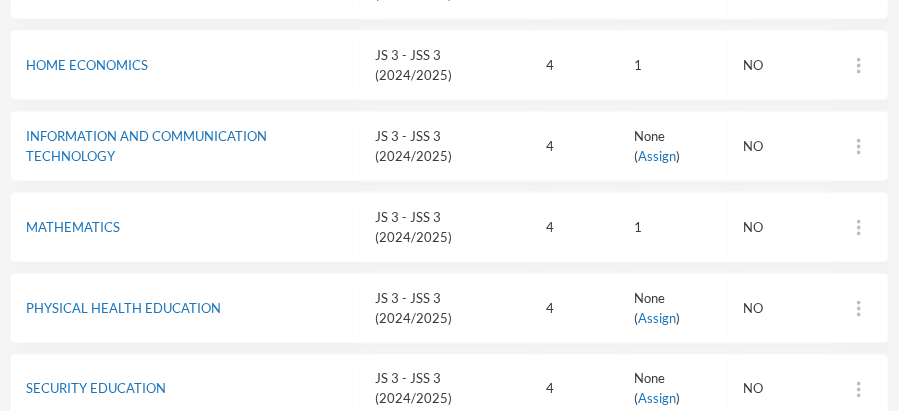 scroll, scrollTop: 1040, scrollLeft: 0, axis: vertical 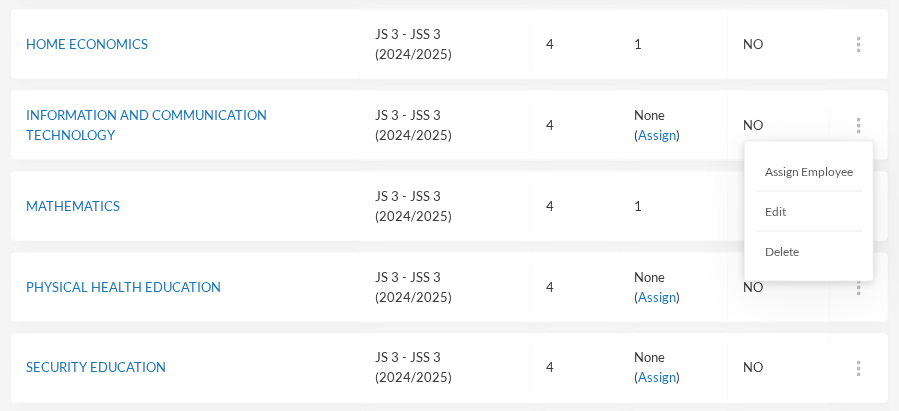 click on "Assign Employee" at bounding box center (809, 172) 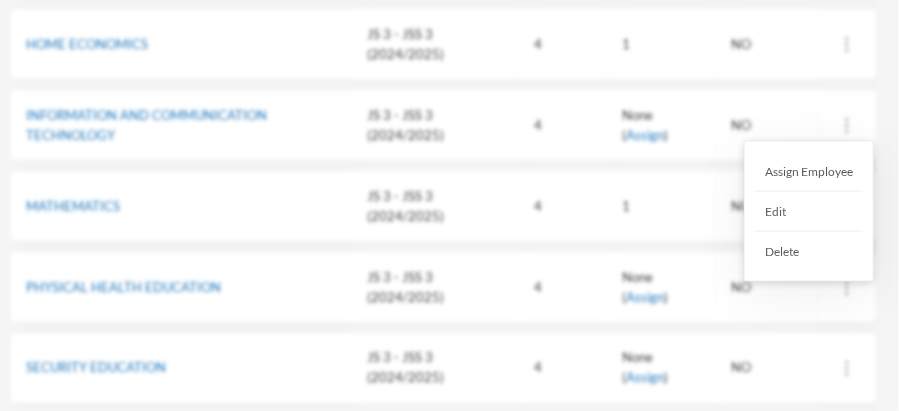 scroll, scrollTop: 0, scrollLeft: 0, axis: both 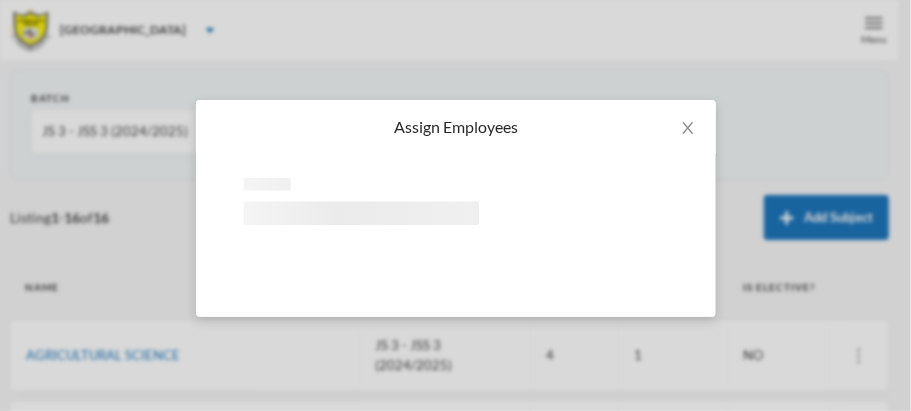 click on "Assign Employees Loading interface..." at bounding box center [455, 205] 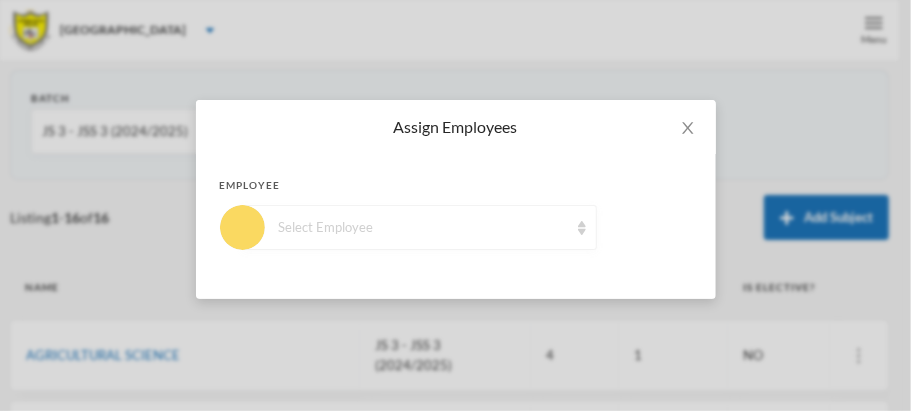 click at bounding box center [582, 228] 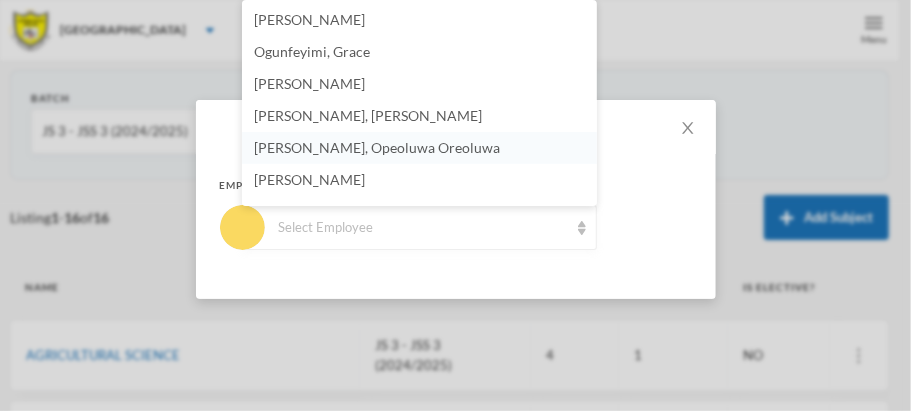 click on "[PERSON_NAME], Opeoluwa Oreoluwa" at bounding box center [419, 148] 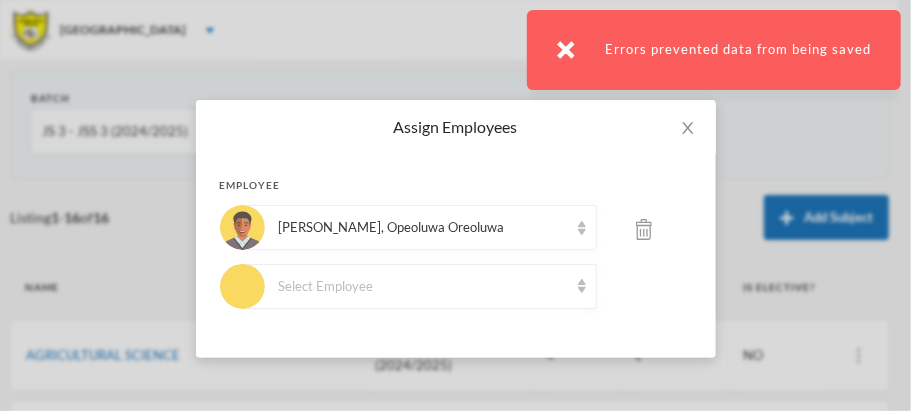 click on "Assign Employees Employee [PERSON_NAME], Opeoluwa Oreoluwa Select Employee" at bounding box center [455, 205] 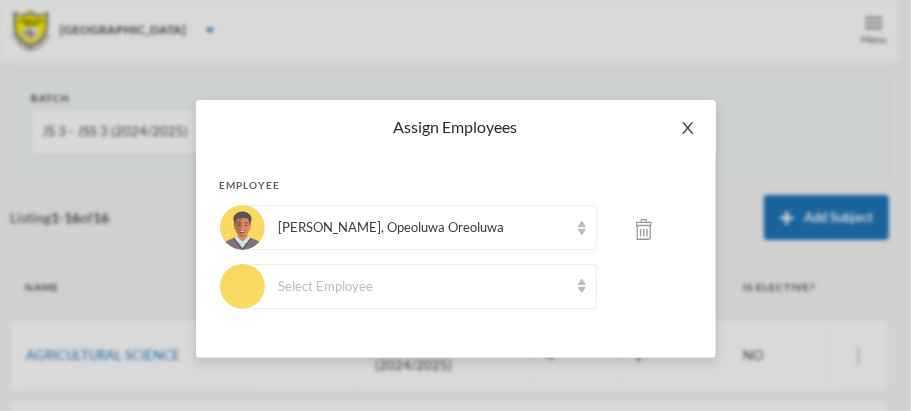 click 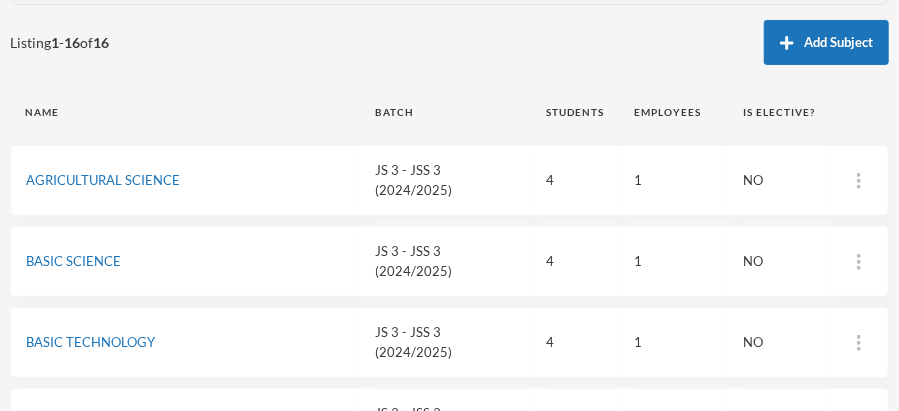 scroll, scrollTop: 181, scrollLeft: 0, axis: vertical 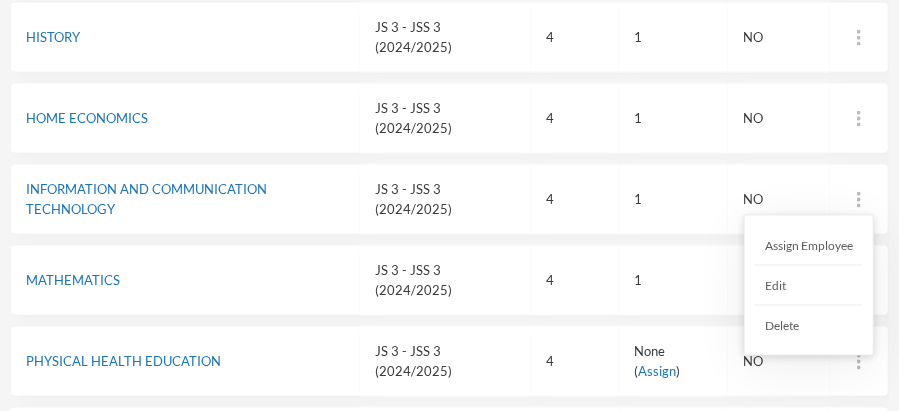 click on "Assign Employee" at bounding box center [809, 246] 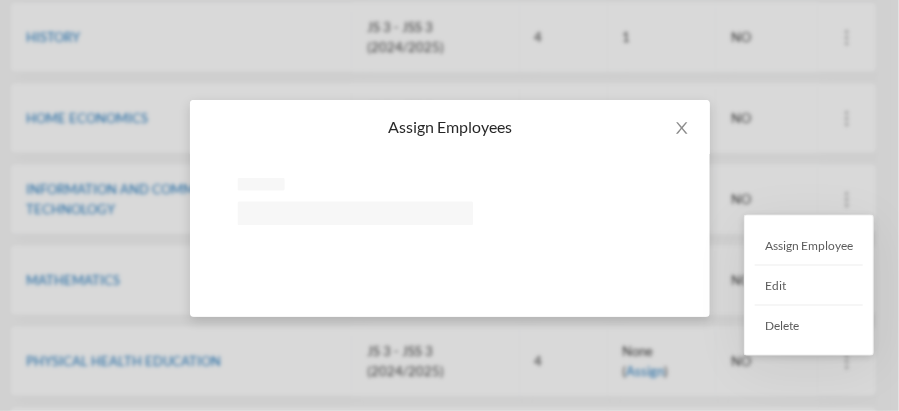 scroll, scrollTop: 0, scrollLeft: 0, axis: both 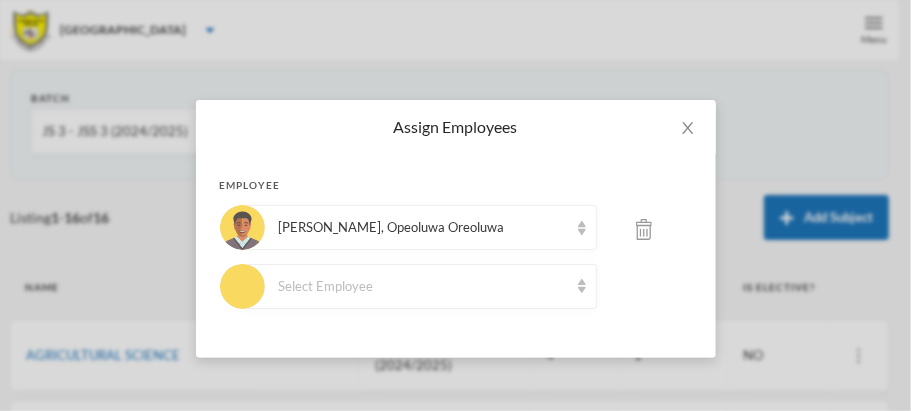 click on "Assign Employees Employee [PERSON_NAME], Opeoluwa Oreoluwa Select Employee" at bounding box center (455, 205) 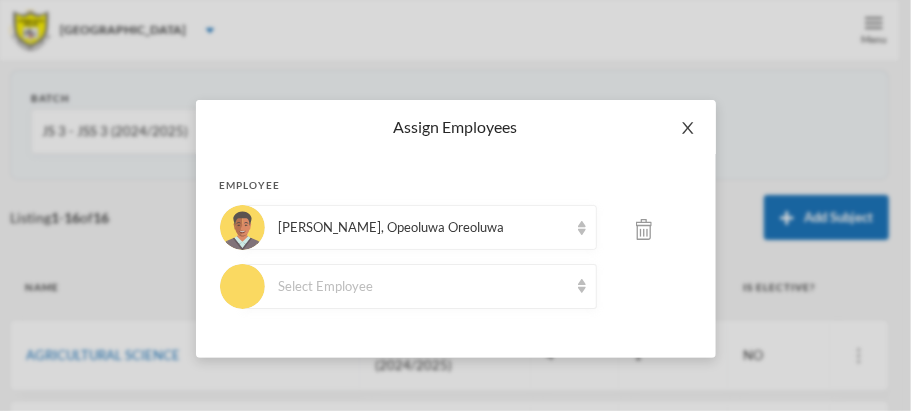 click 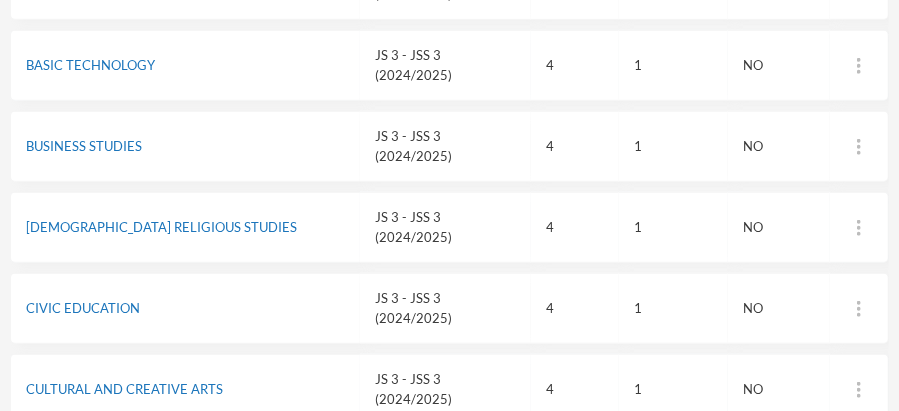scroll, scrollTop: 478, scrollLeft: 0, axis: vertical 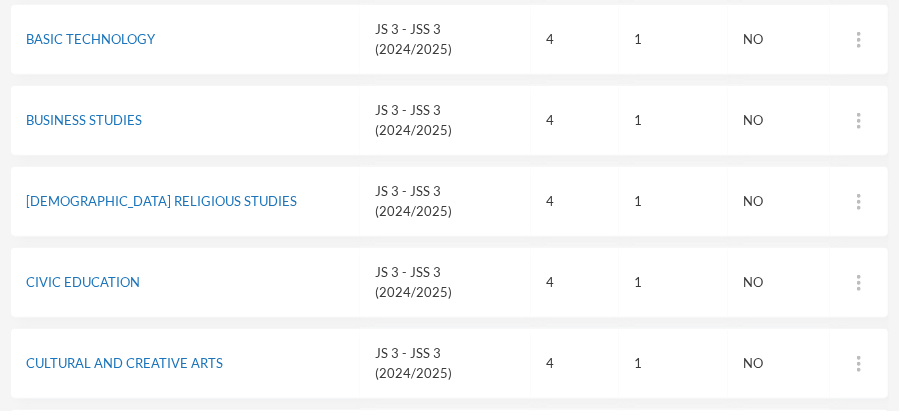 click at bounding box center [849, 19] 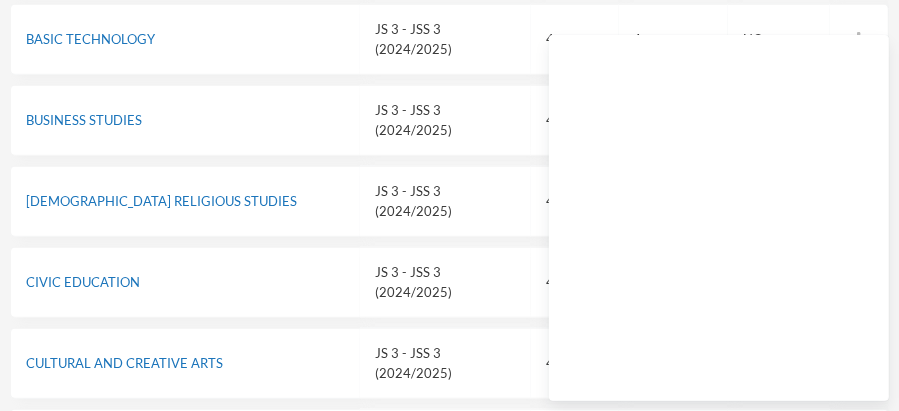 click on "JS 3 - JSS 3 (2024/2025)" at bounding box center [445, 39] 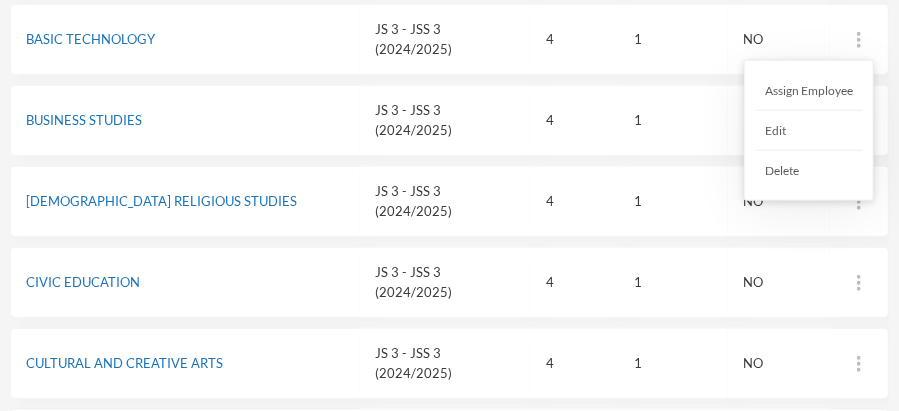 click on "Assign Employee" at bounding box center [809, 91] 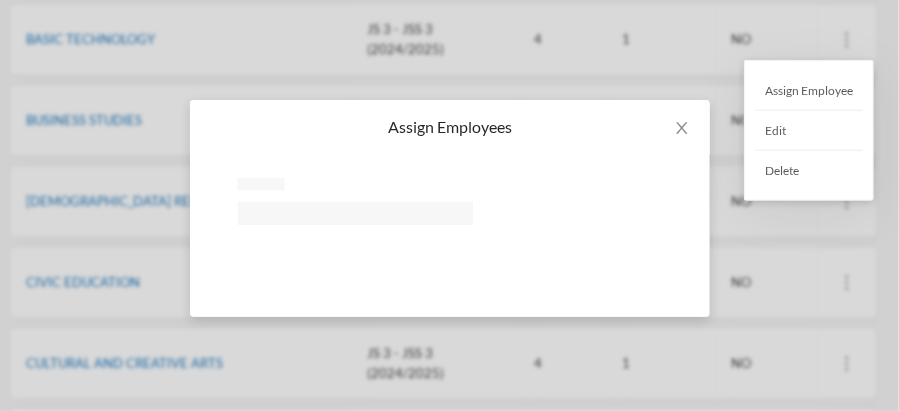 scroll, scrollTop: 0, scrollLeft: 0, axis: both 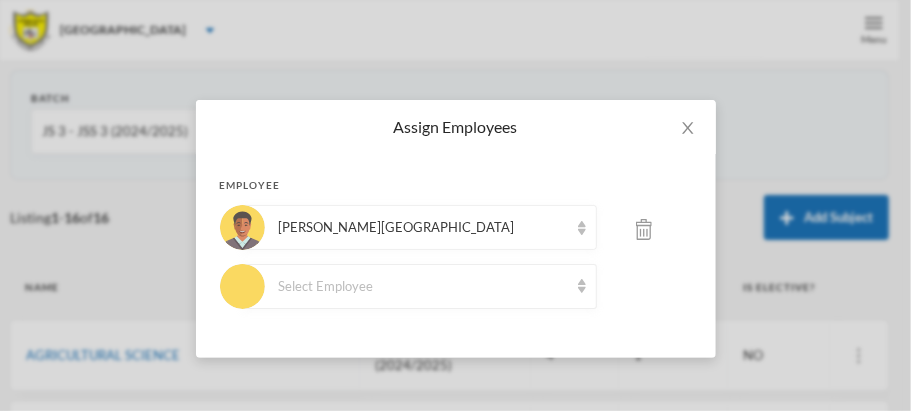 click on "Assign Employees Employee [PERSON_NAME][GEOGRAPHIC_DATA]  Select Employee" at bounding box center [455, 205] 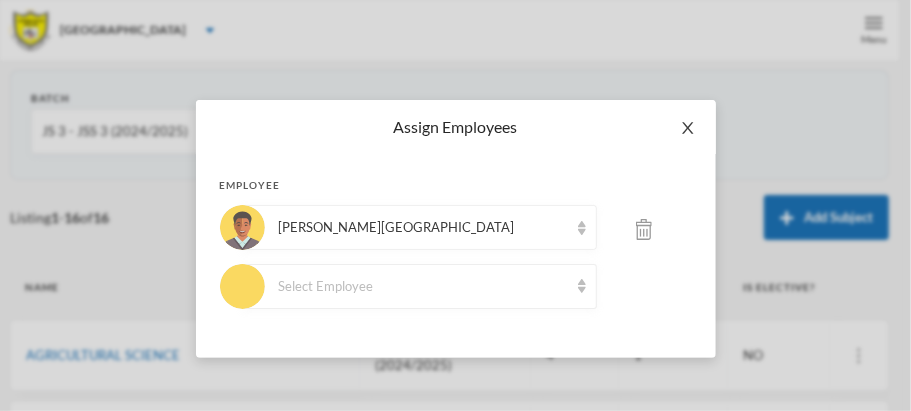 click 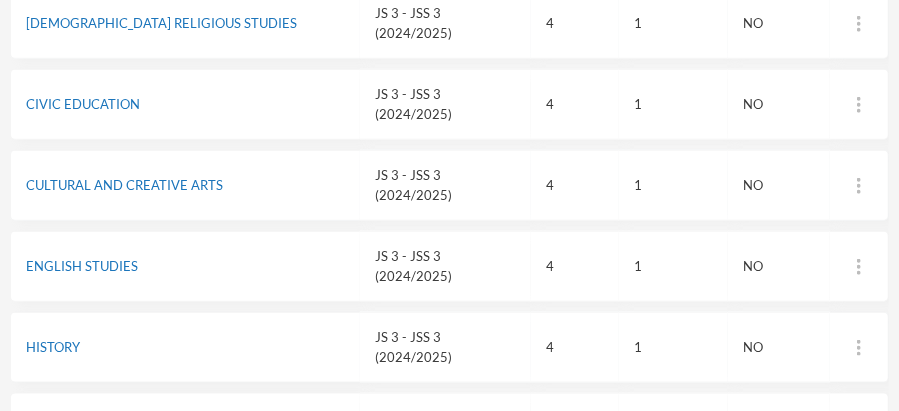 scroll, scrollTop: 659, scrollLeft: 0, axis: vertical 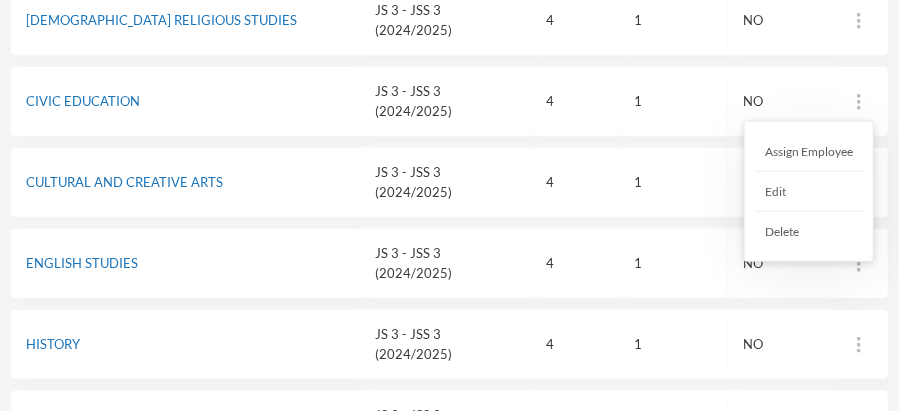 click at bounding box center (859, 102) 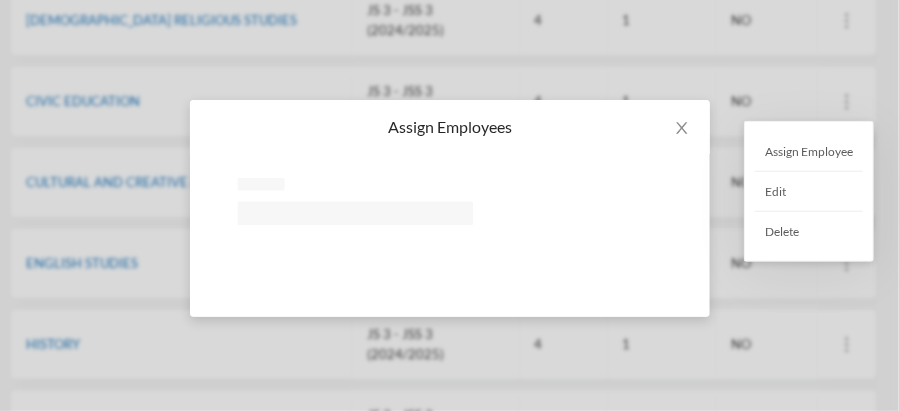 scroll, scrollTop: 0, scrollLeft: 0, axis: both 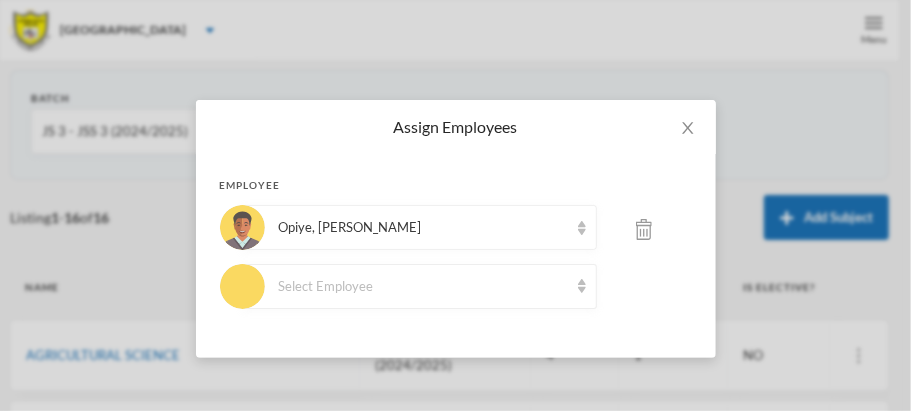 click on "Assign Employees Employee Opiye, [PERSON_NAME] Select Employee" at bounding box center (455, 205) 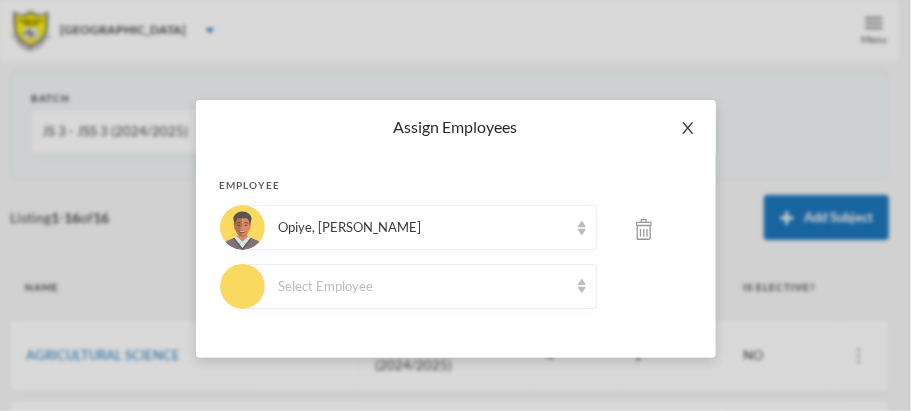 click 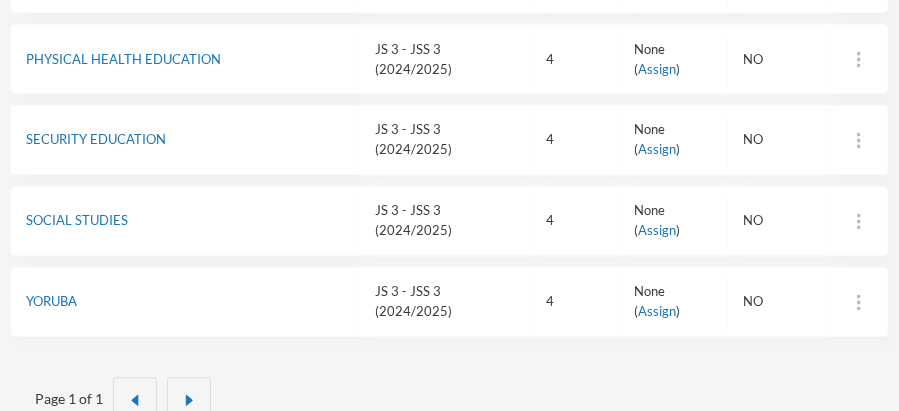 scroll, scrollTop: 1272, scrollLeft: 0, axis: vertical 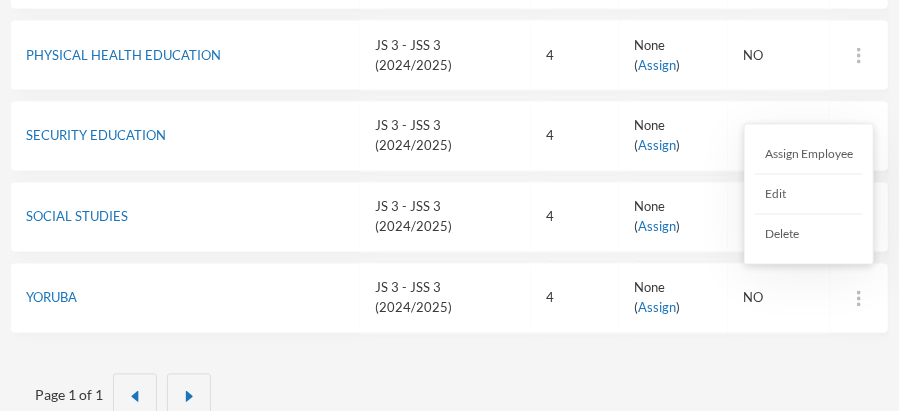 click on "Assign Employee" at bounding box center [809, 155] 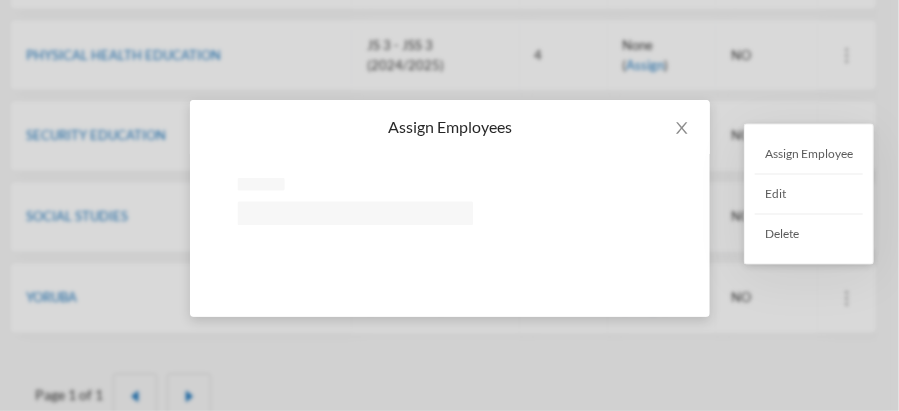 scroll, scrollTop: 0, scrollLeft: 0, axis: both 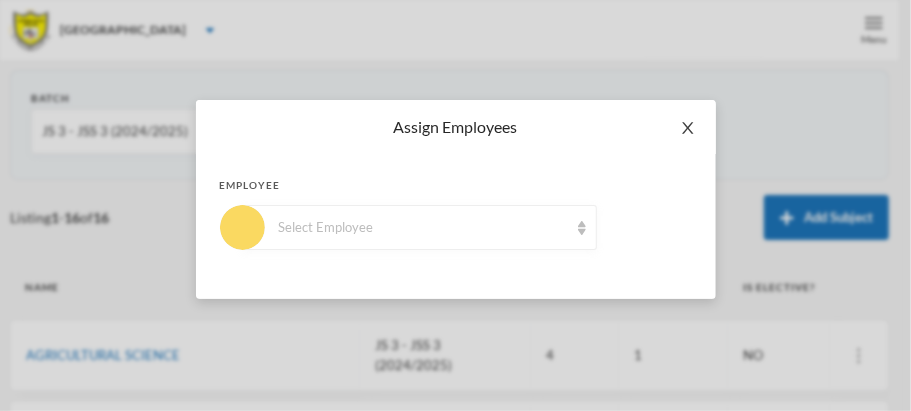 click 